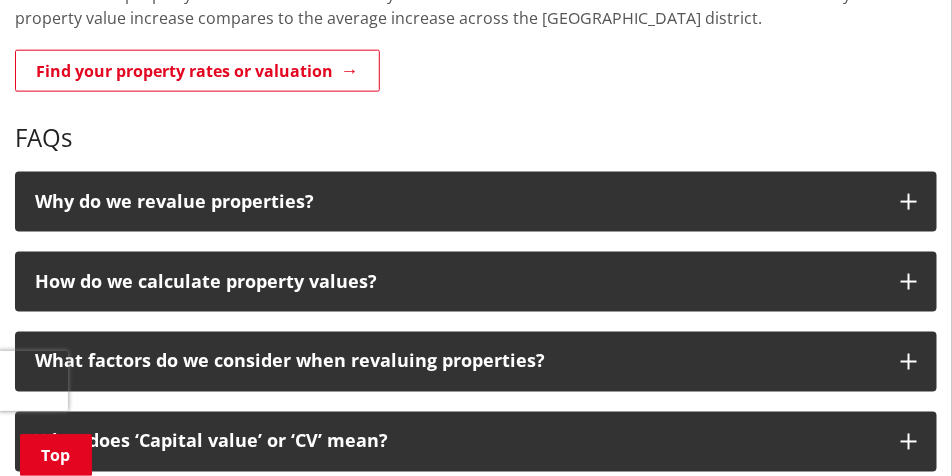 scroll, scrollTop: 450, scrollLeft: 0, axis: vertical 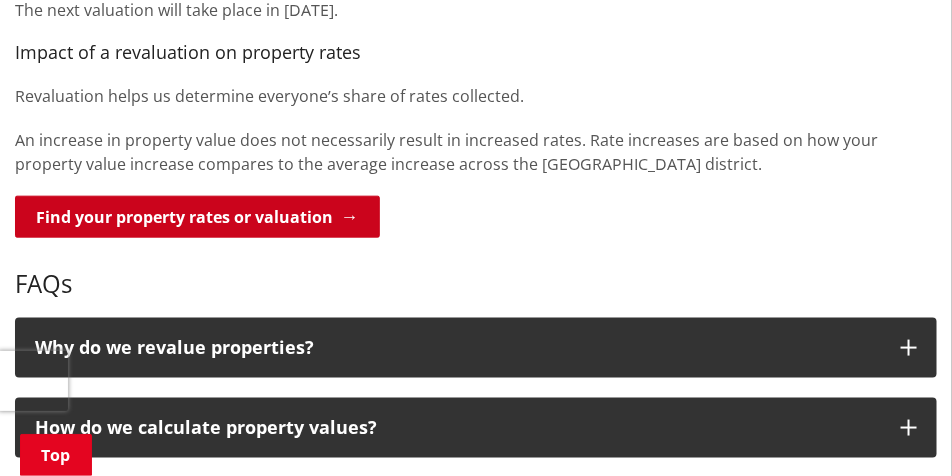 click on "Find your property rates or valuation" at bounding box center (197, 217) 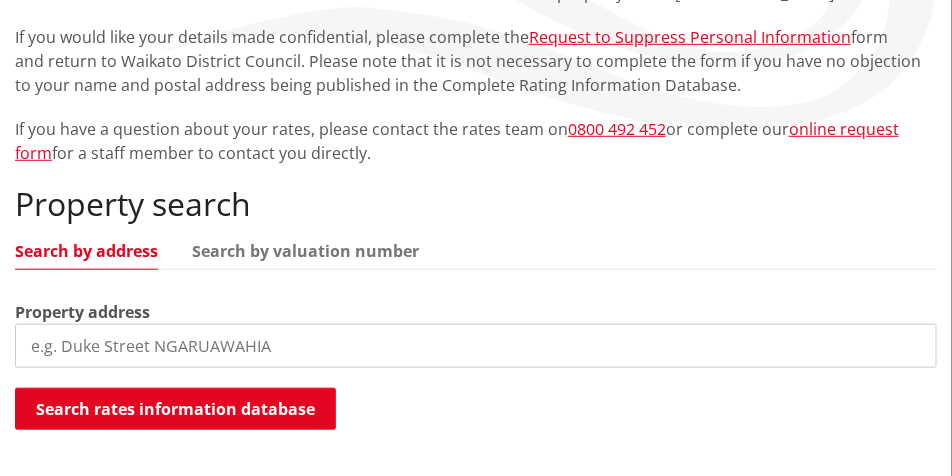 scroll, scrollTop: 300, scrollLeft: 0, axis: vertical 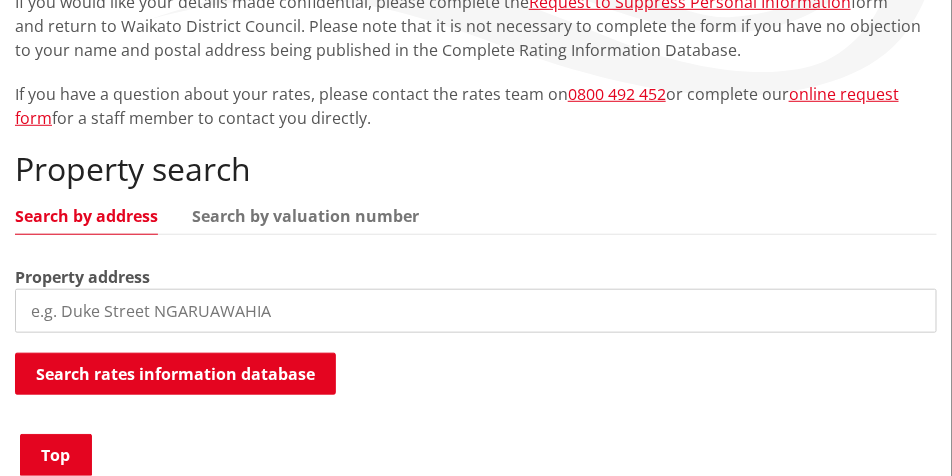 click at bounding box center [476, 311] 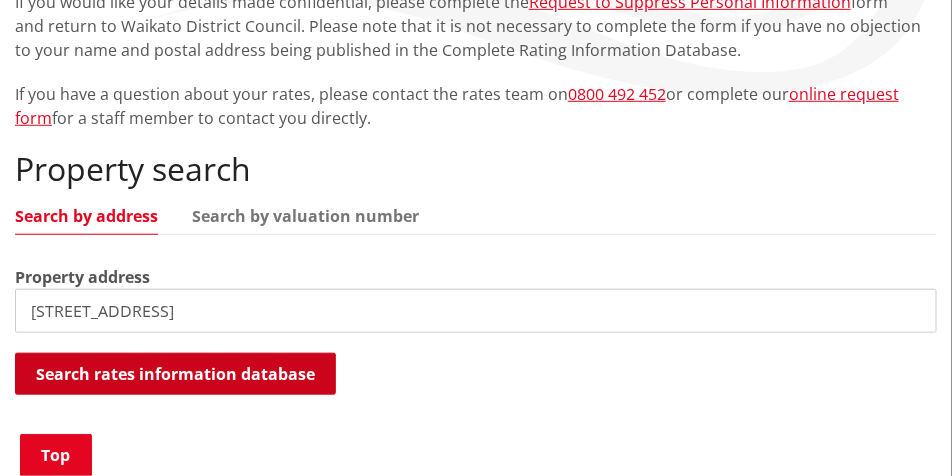click on "Search rates information database" at bounding box center (175, 374) 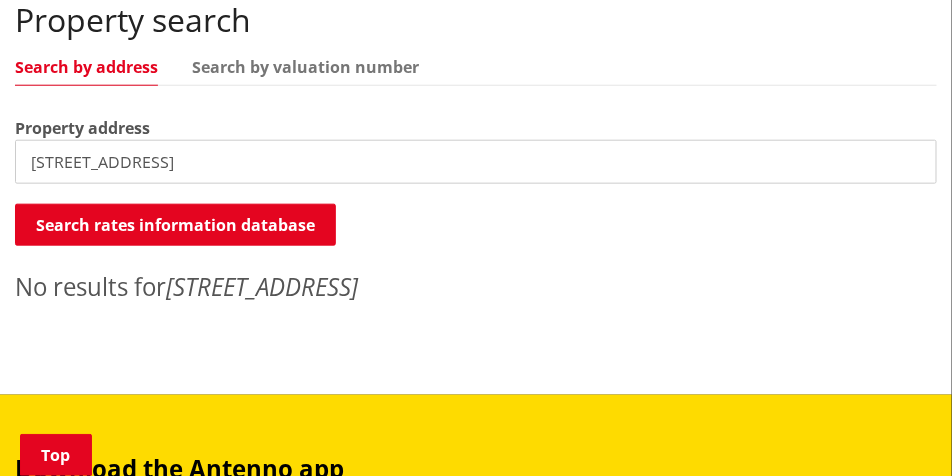 scroll, scrollTop: 450, scrollLeft: 0, axis: vertical 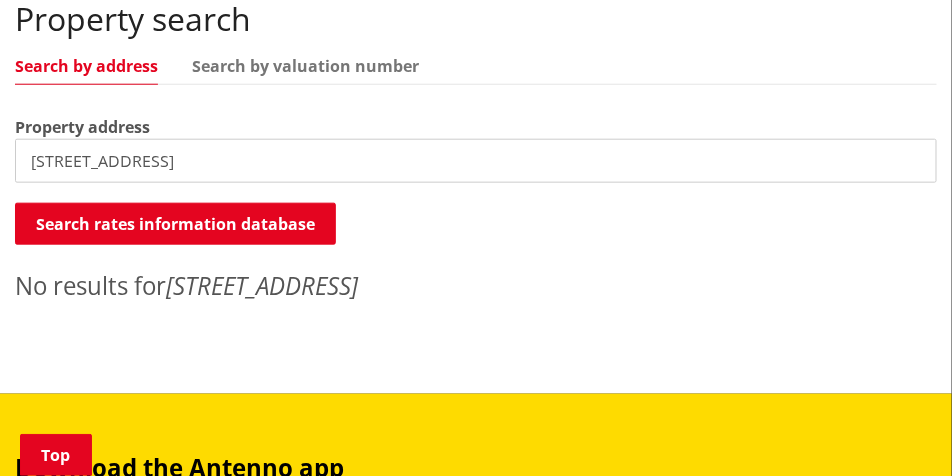 click on "6 titoki drive" at bounding box center [476, 161] 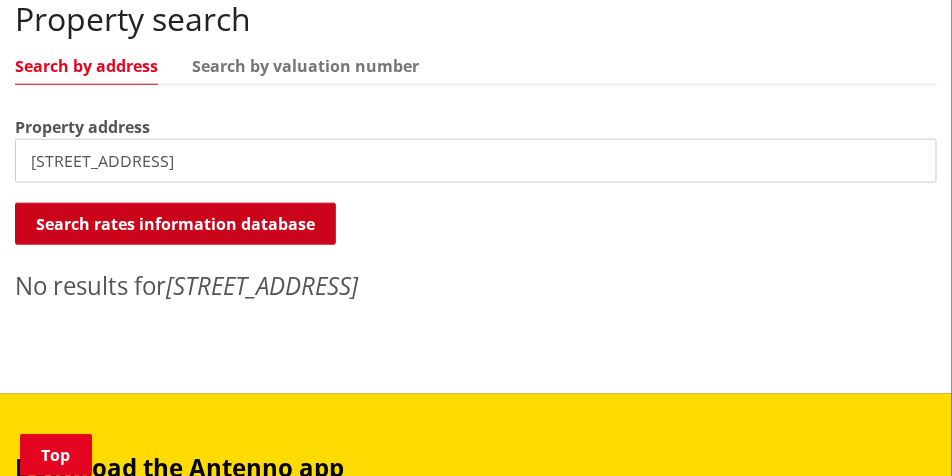 type on "6b titoki drive" 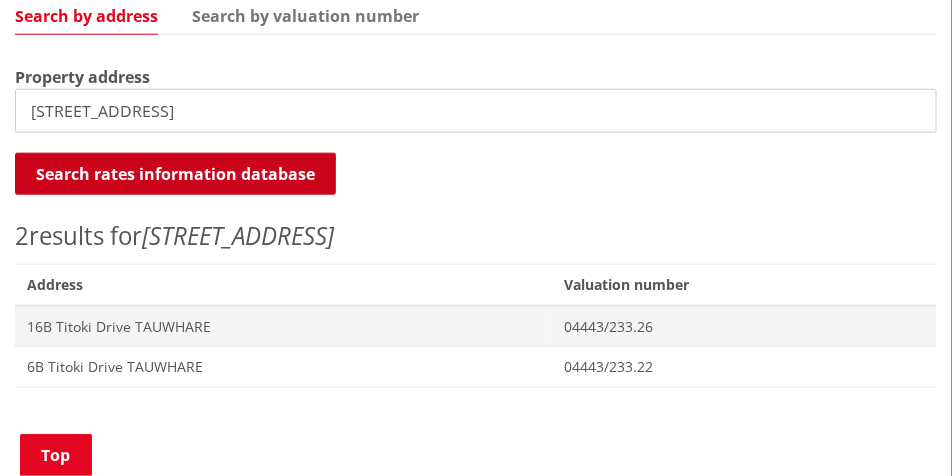 scroll, scrollTop: 550, scrollLeft: 0, axis: vertical 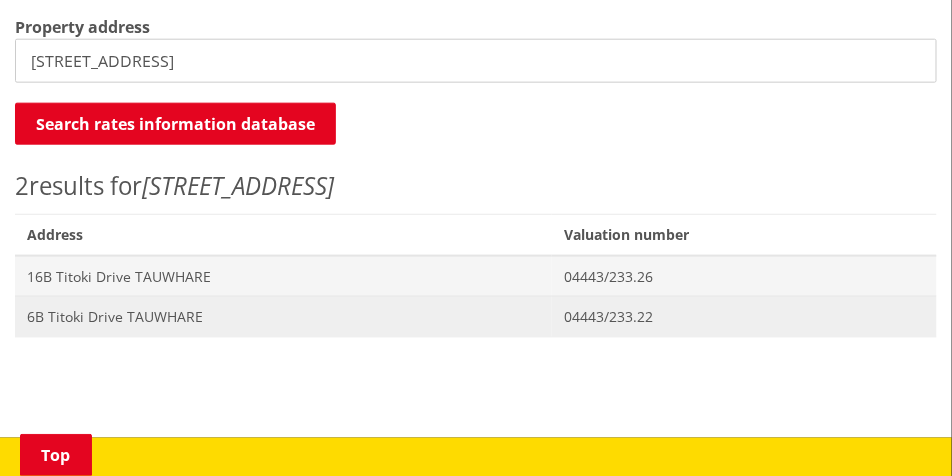 click on "6B Titoki Drive TAUWHARE" at bounding box center (283, 317) 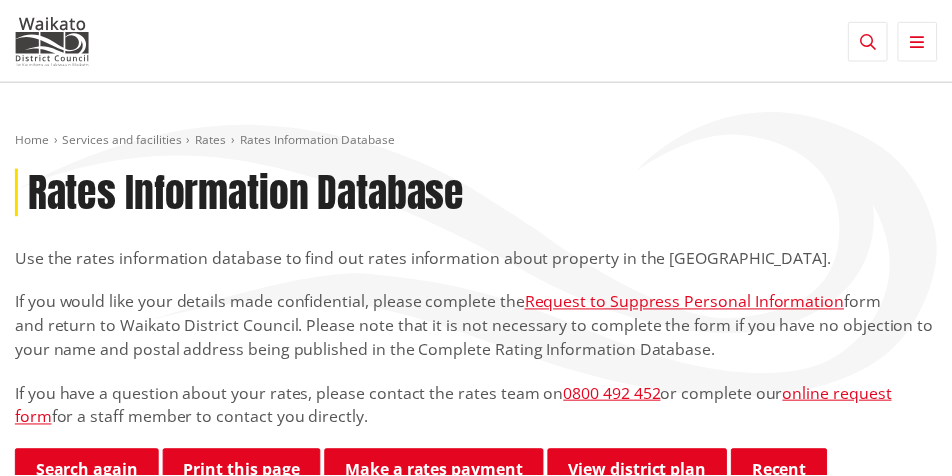 scroll, scrollTop: 0, scrollLeft: 0, axis: both 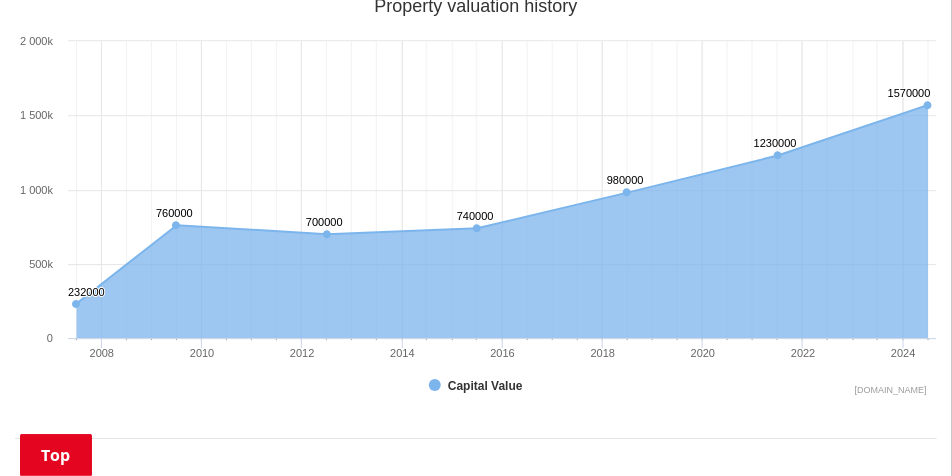 drag, startPoint x: 956, startPoint y: 50, endPoint x: 959, endPoint y: 210, distance: 160.02812 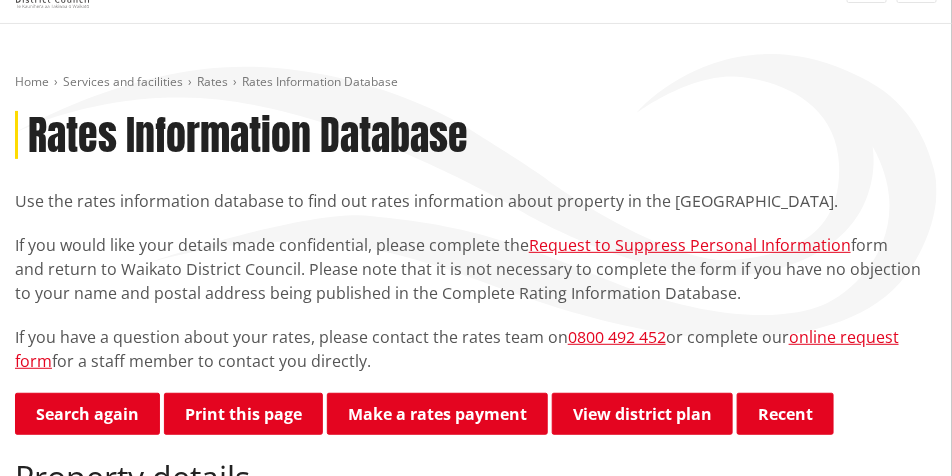 scroll, scrollTop: 0, scrollLeft: 0, axis: both 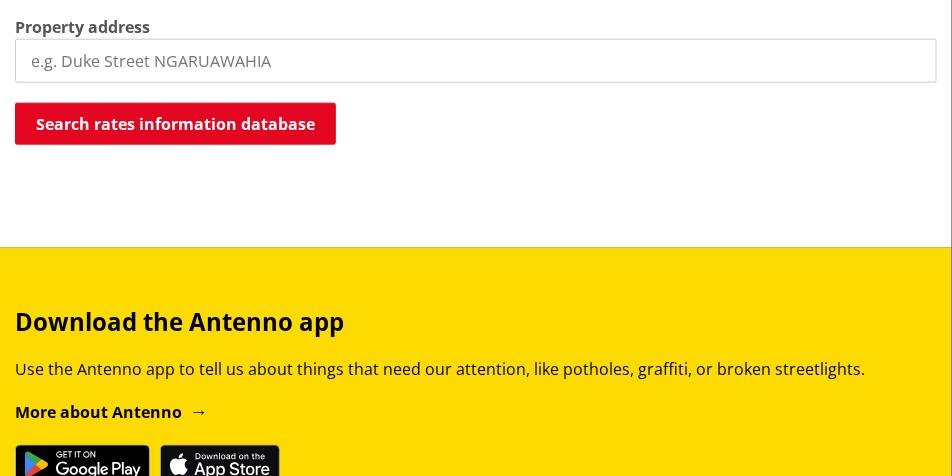 click at bounding box center (476, 61) 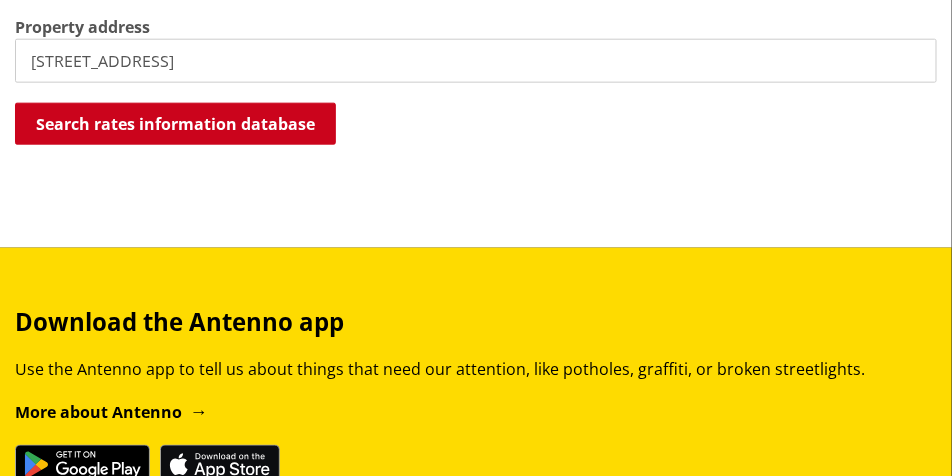 type on "6c titoki drive" 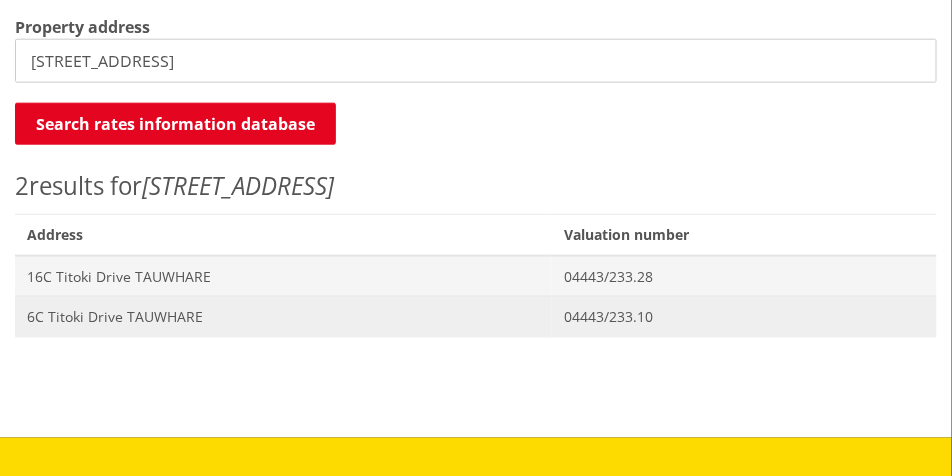click on "6C Titoki Drive TAUWHARE" at bounding box center [283, 317] 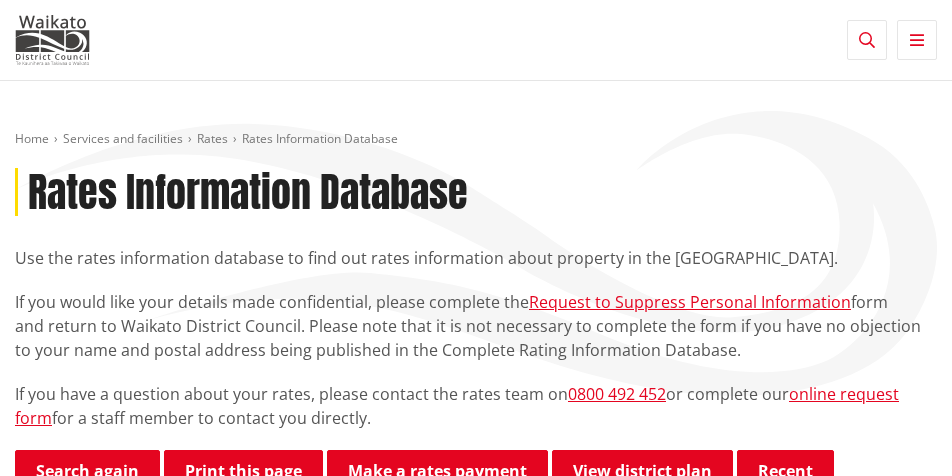 scroll, scrollTop: 0, scrollLeft: 0, axis: both 